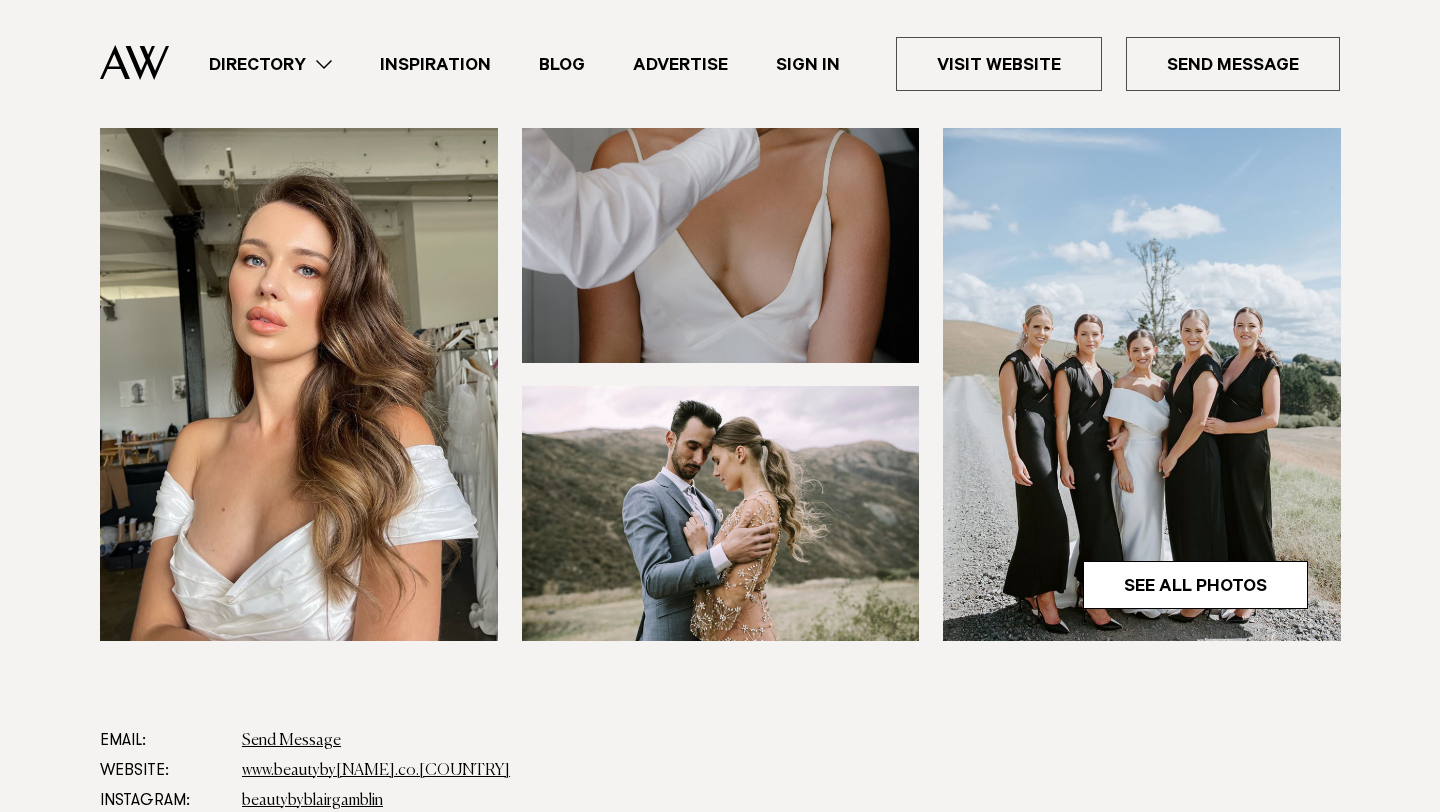 scroll, scrollTop: 0, scrollLeft: 0, axis: both 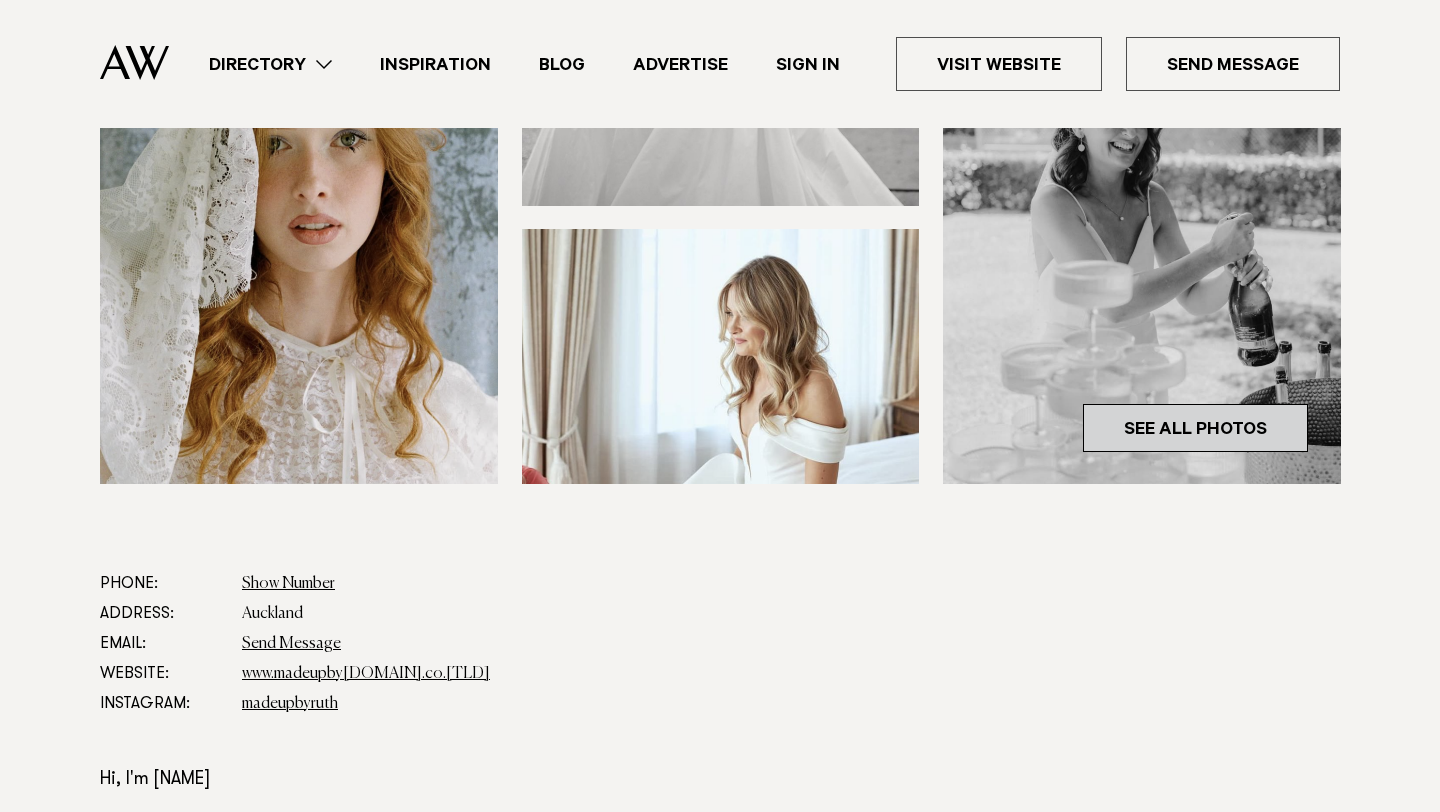 click on "See All Photos" at bounding box center [1195, 428] 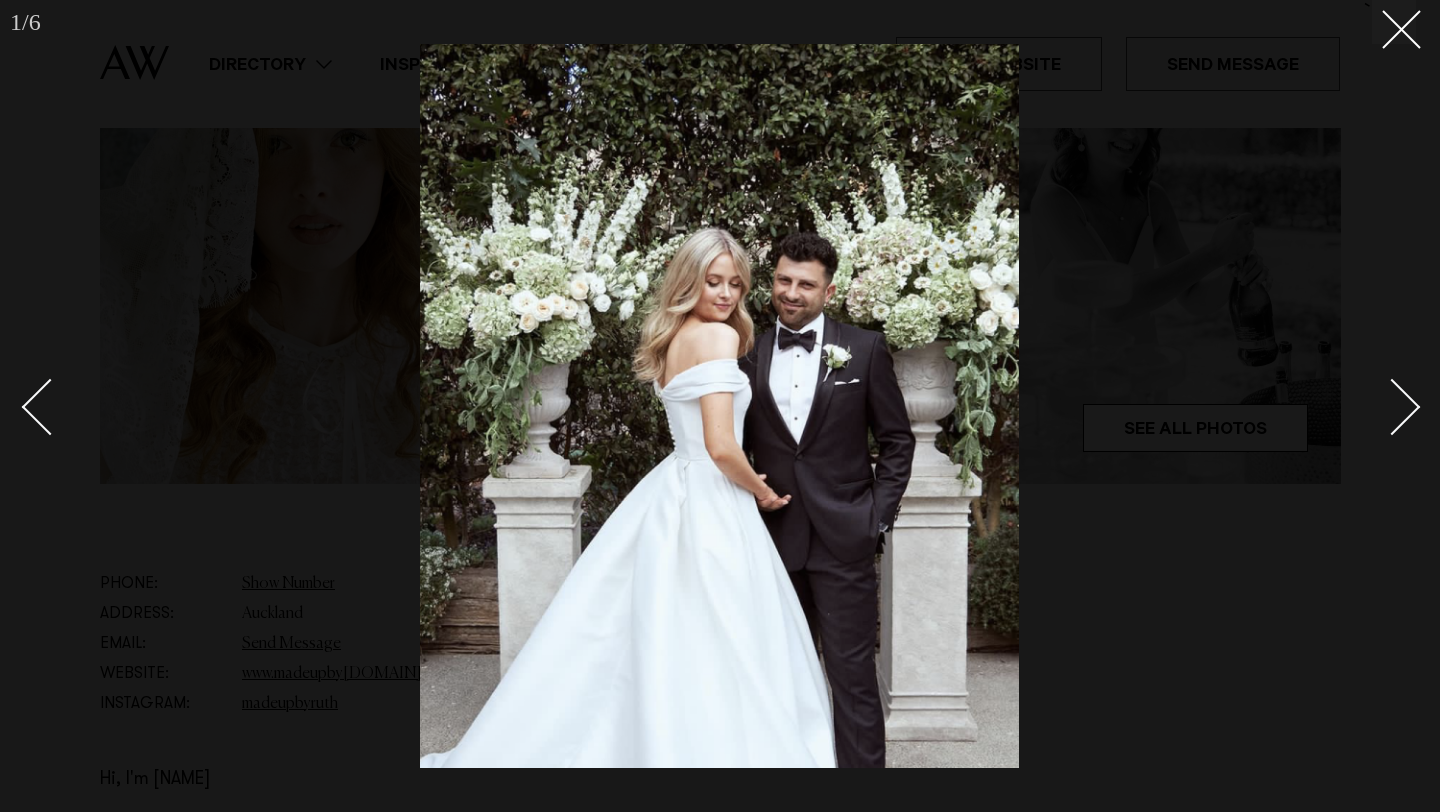 click at bounding box center (1392, 407) 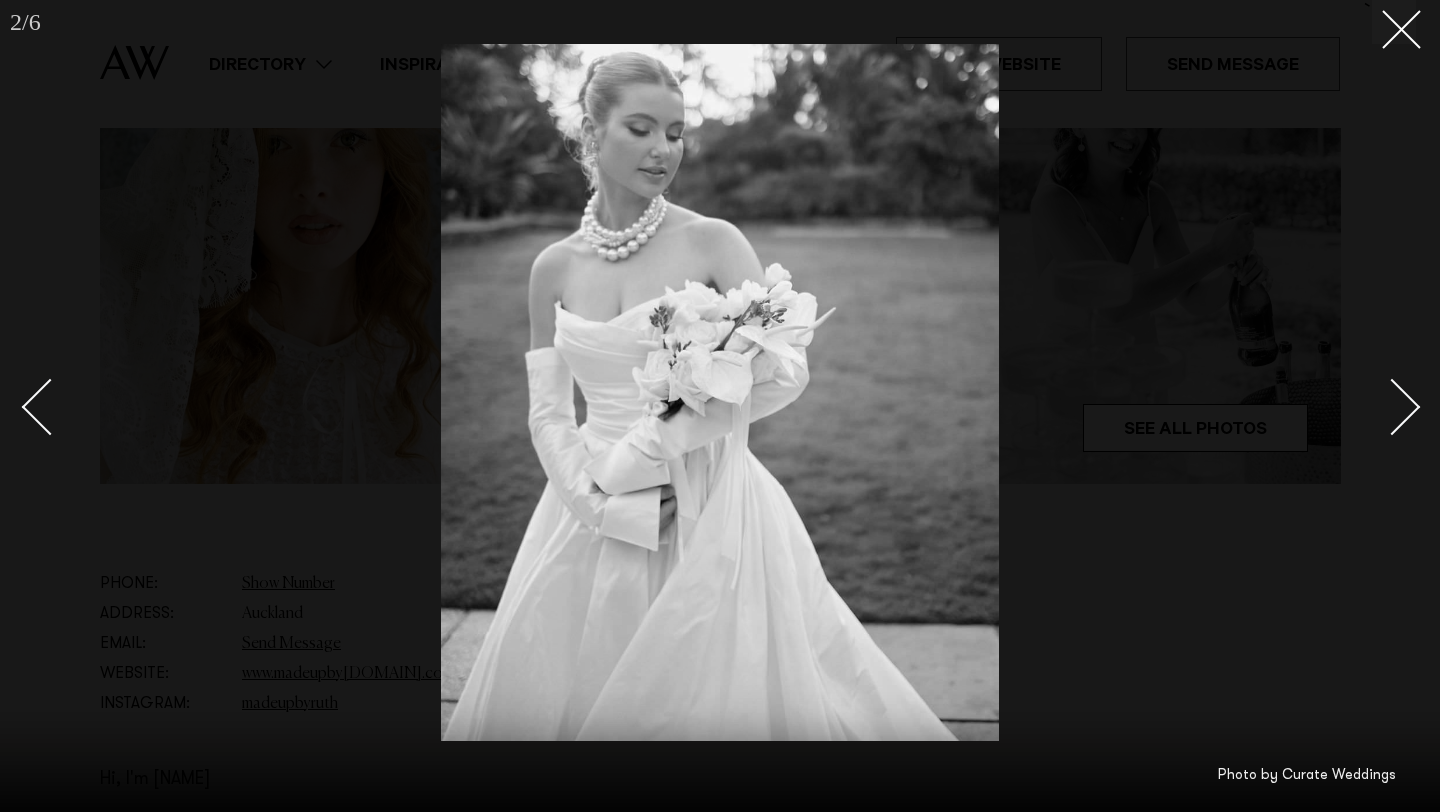 click at bounding box center [1392, 407] 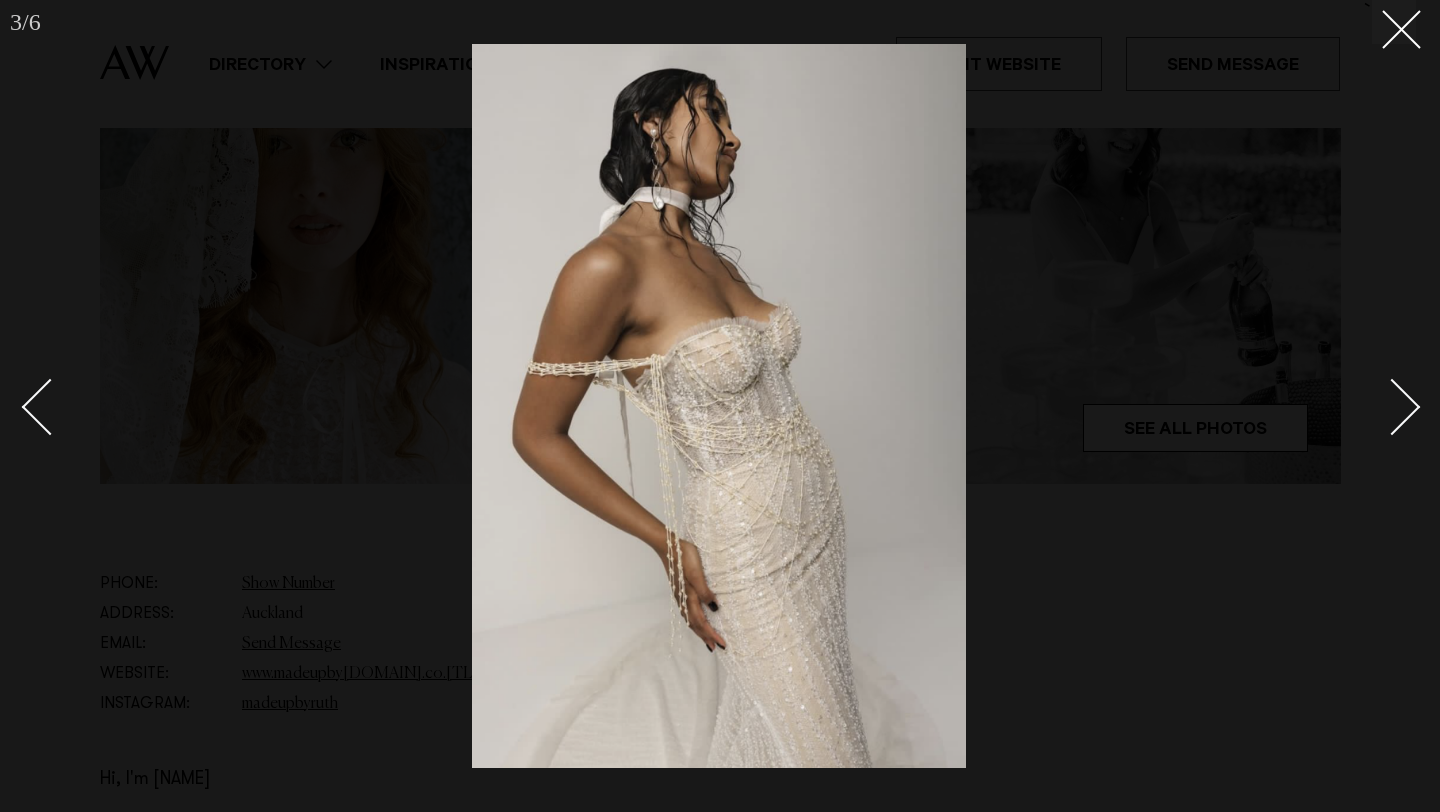 click at bounding box center [1392, 407] 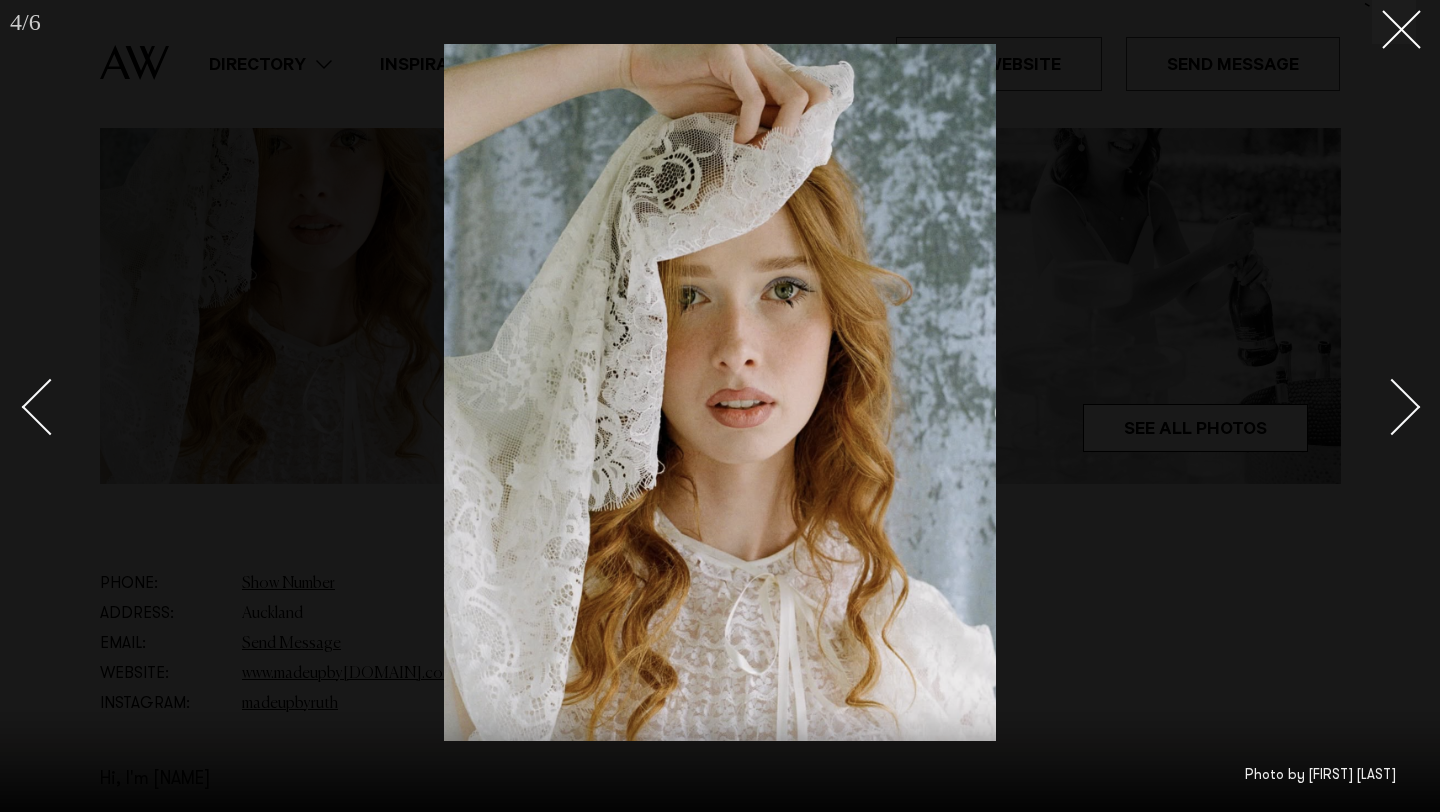 click at bounding box center [1392, 407] 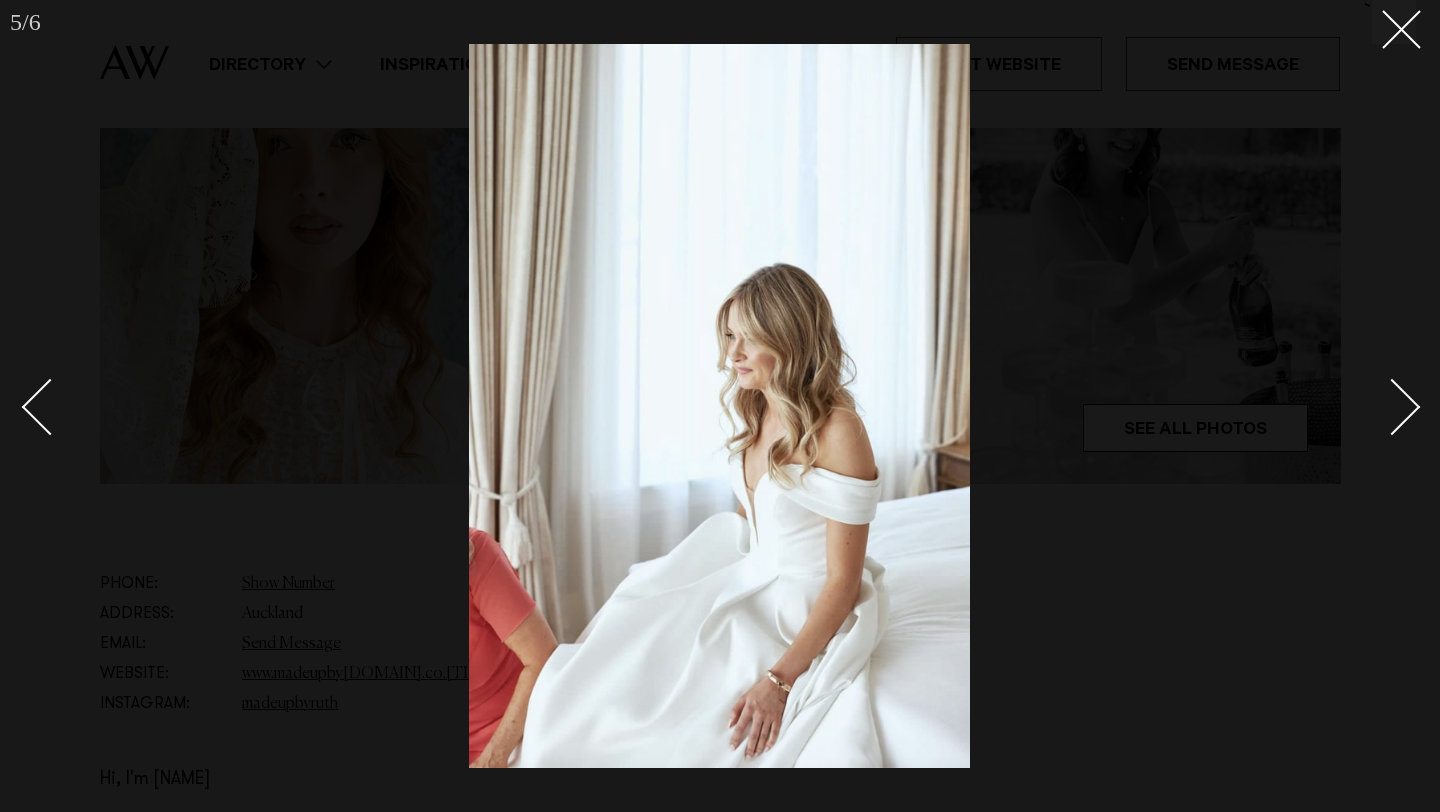 click at bounding box center [1392, 407] 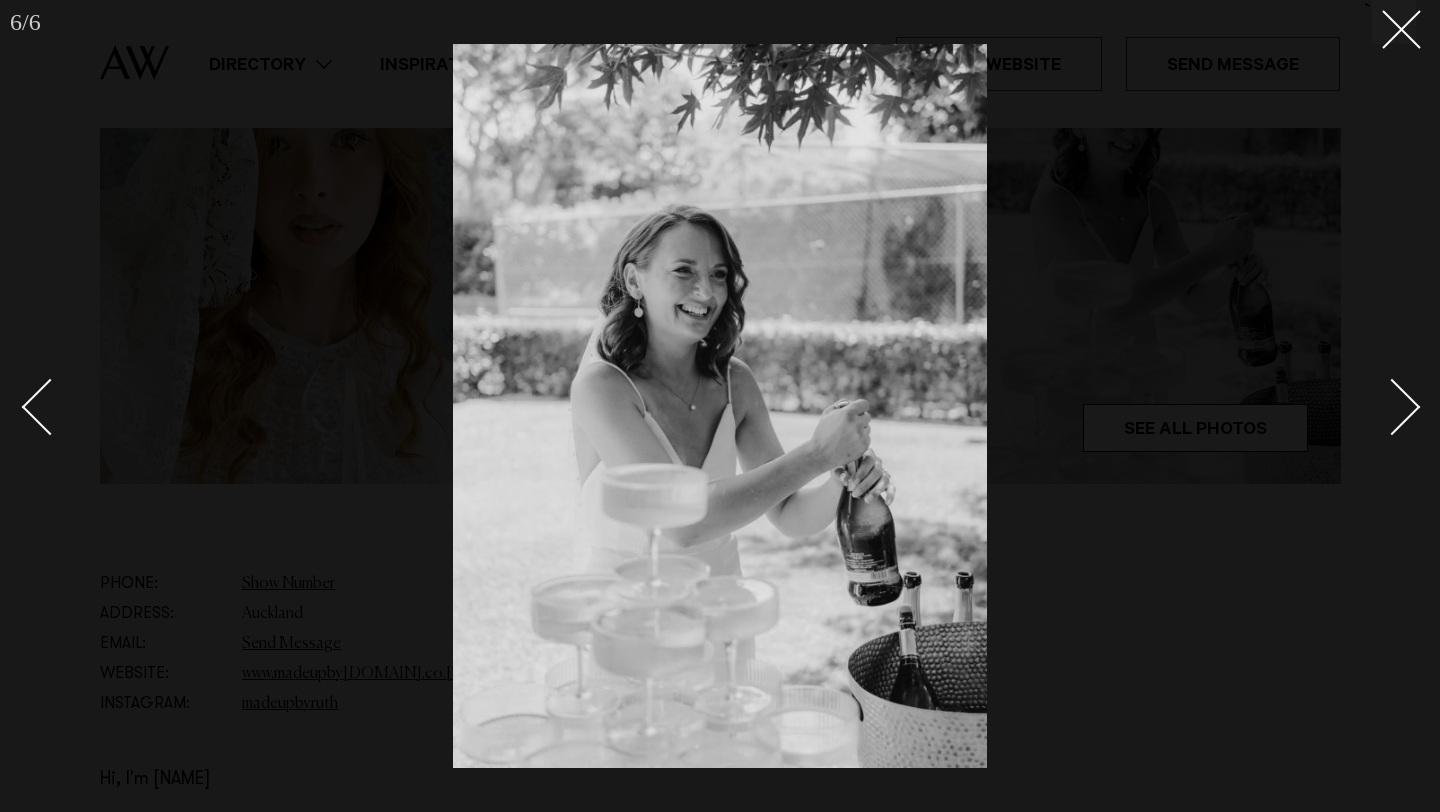click at bounding box center [1392, 407] 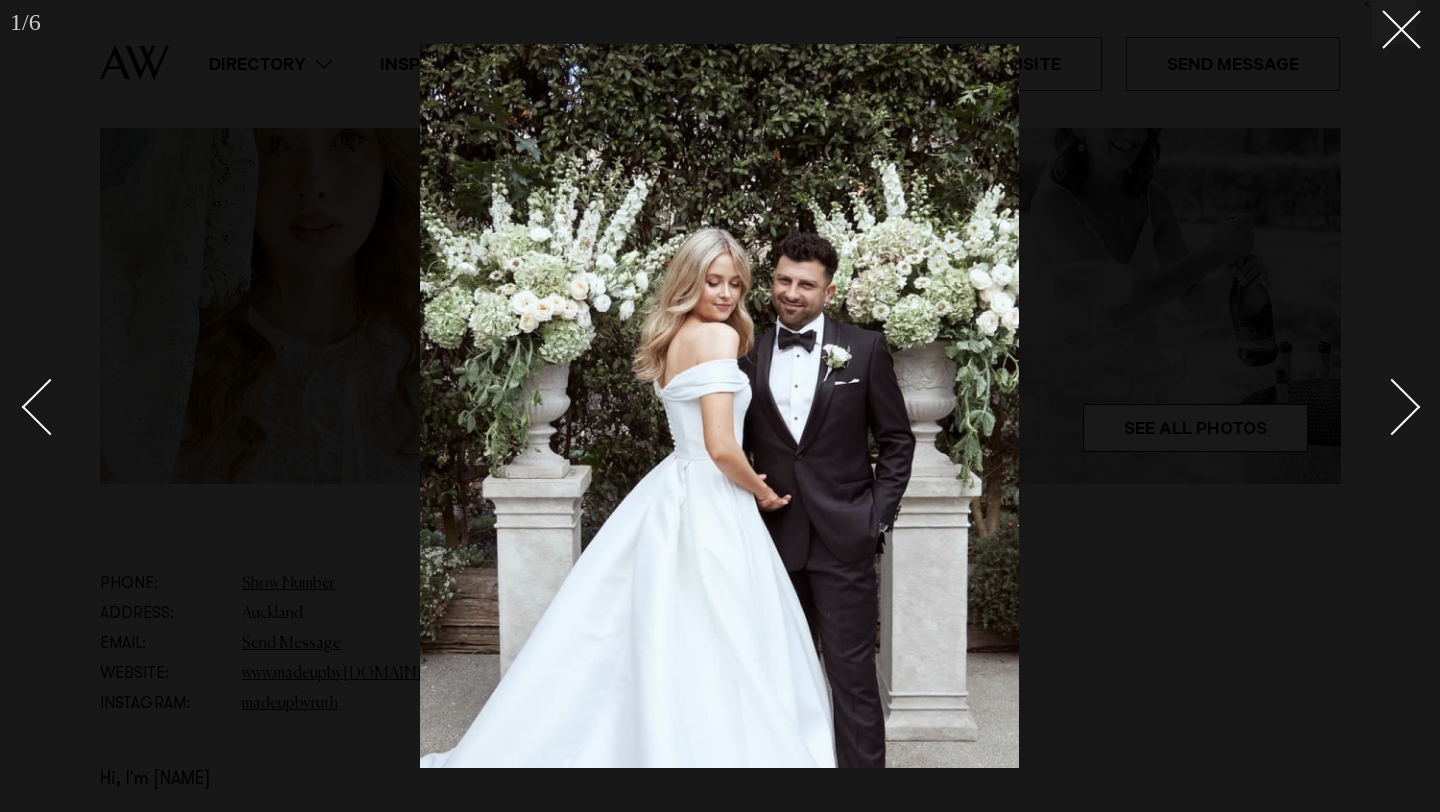 click at bounding box center (1392, 407) 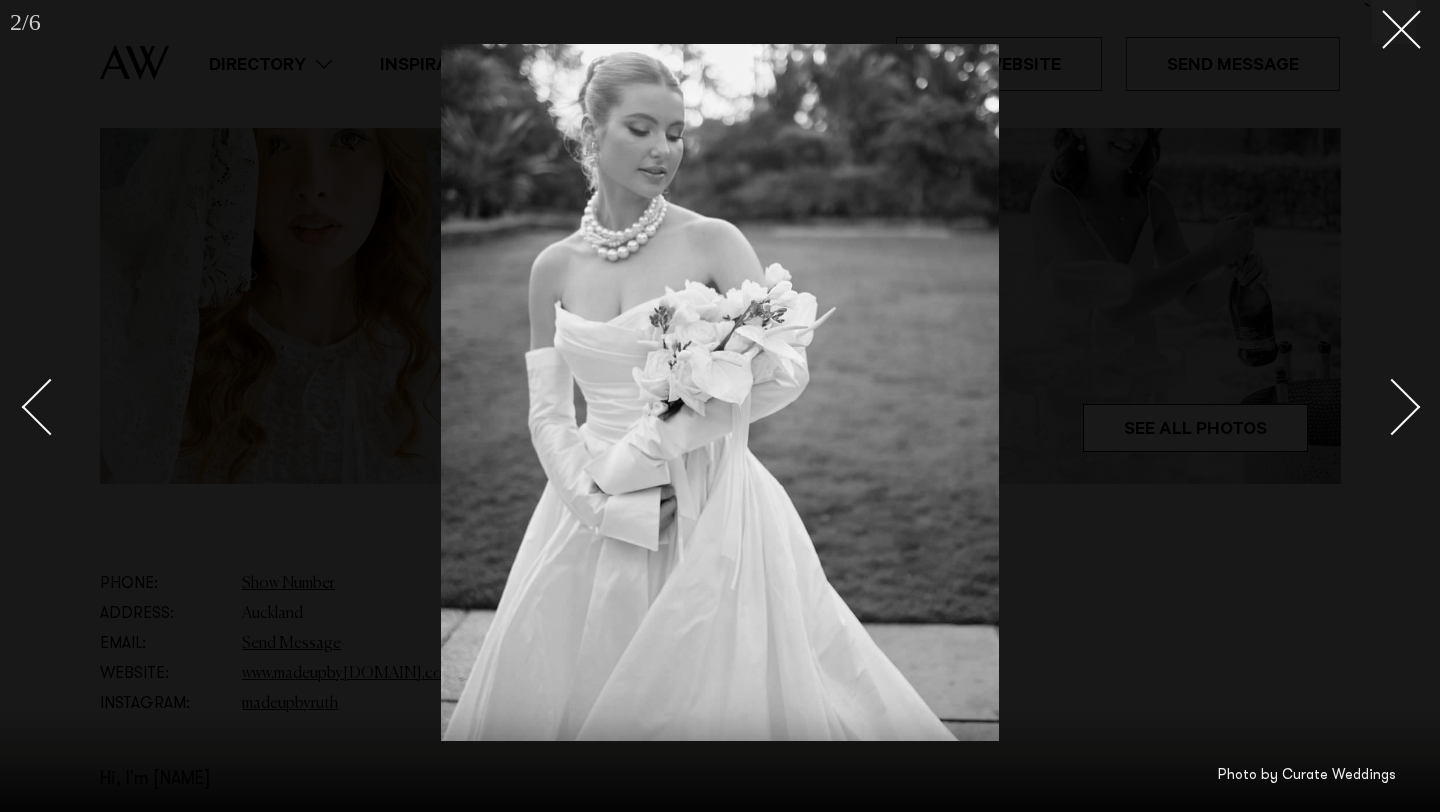 click at bounding box center [1392, 407] 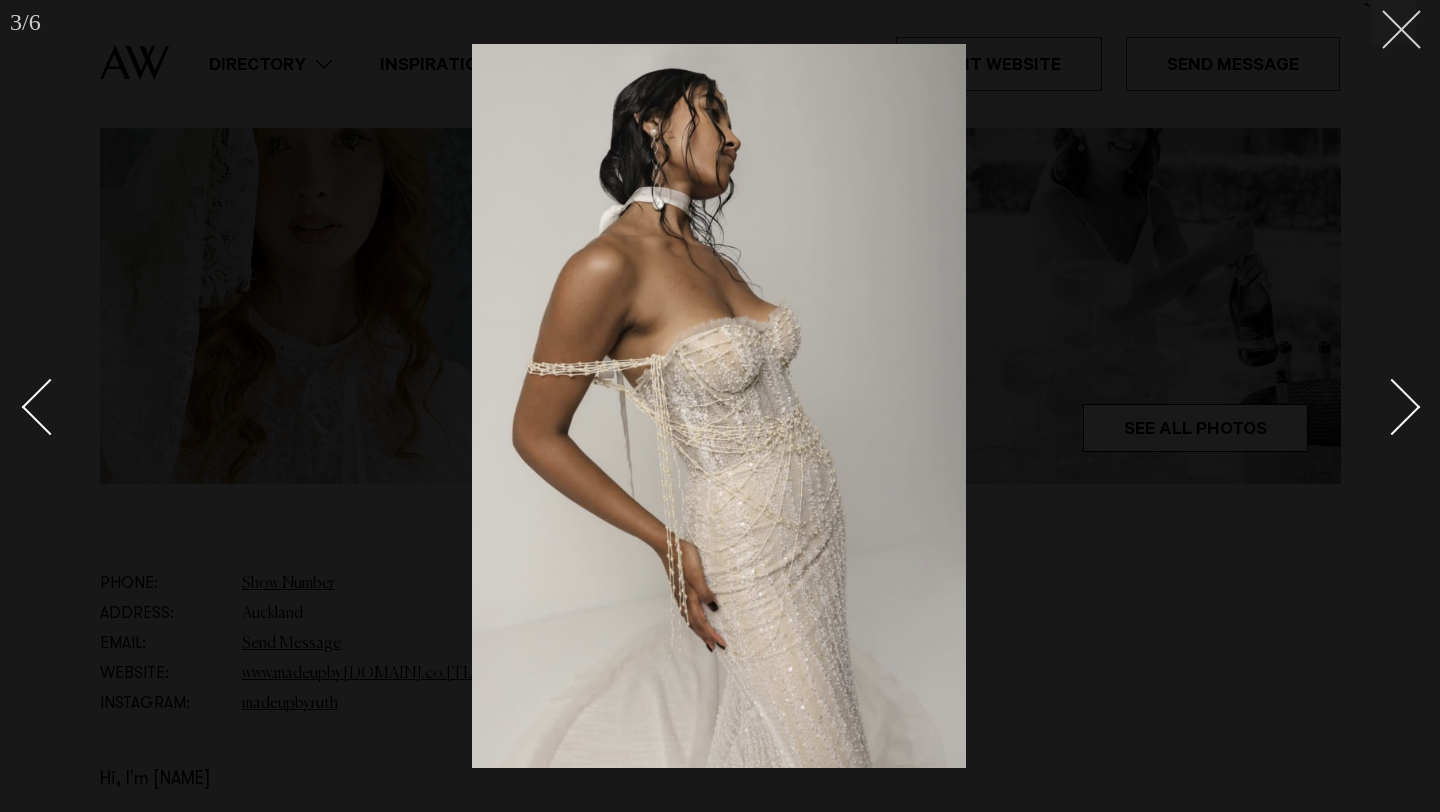 click at bounding box center [1394, 22] 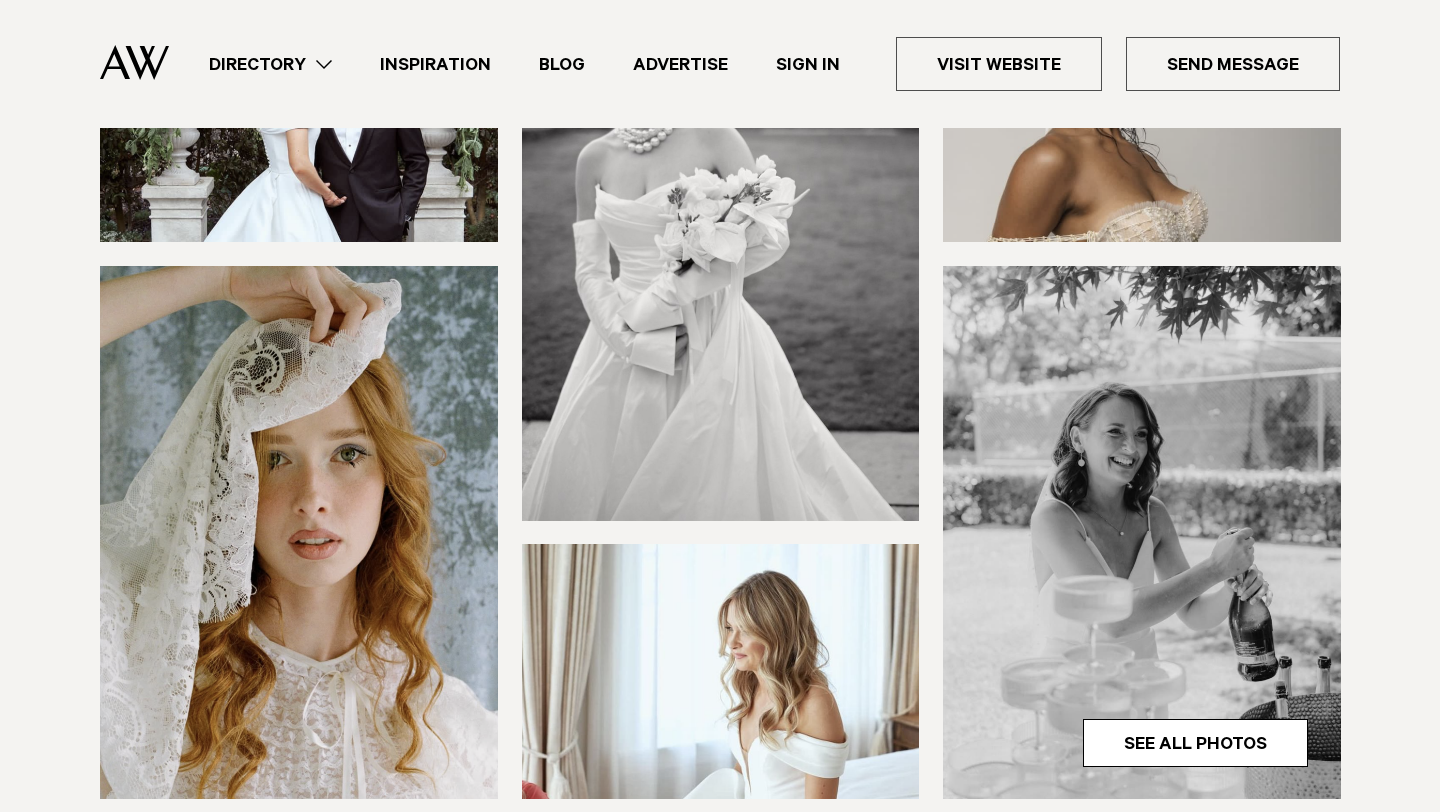 scroll, scrollTop: 0, scrollLeft: 0, axis: both 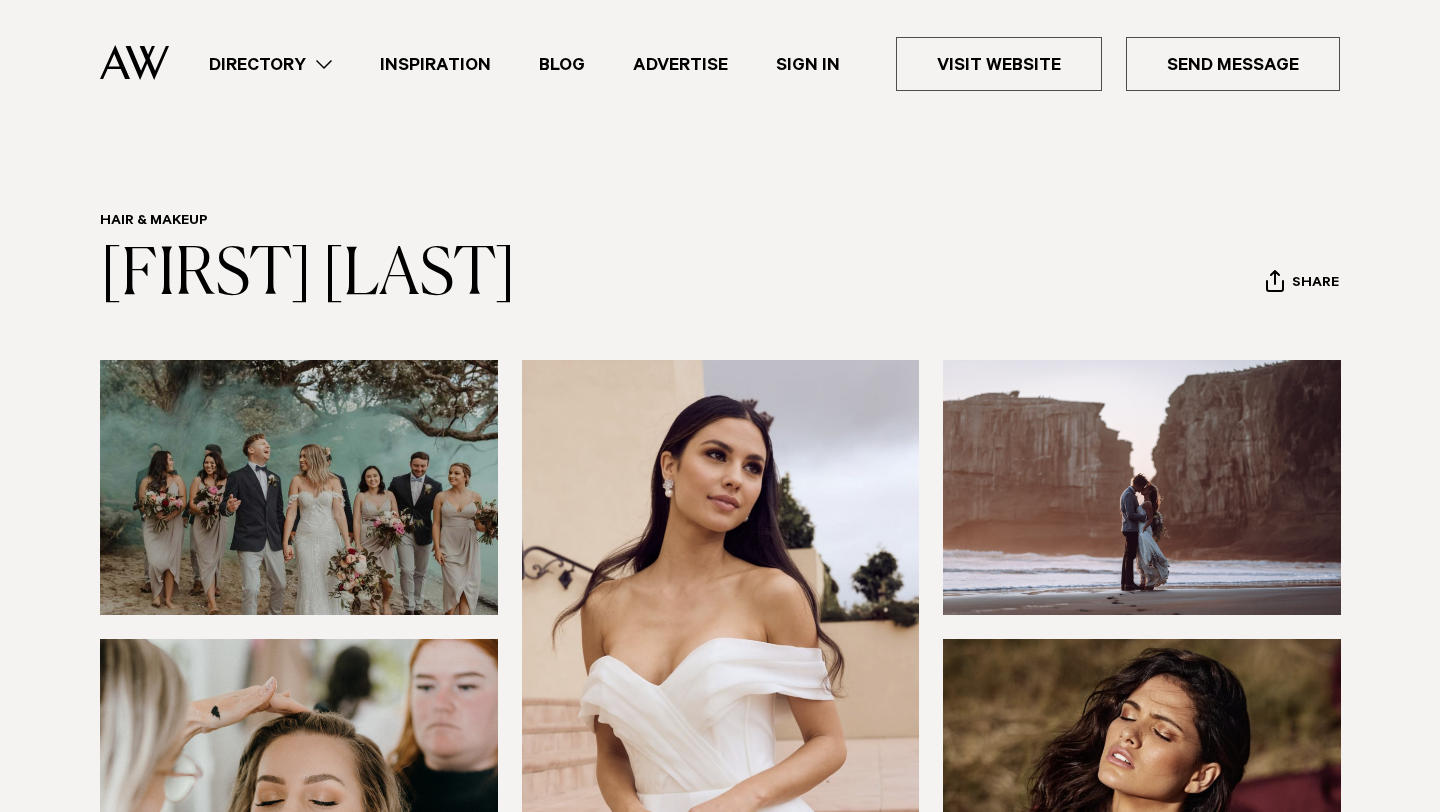 click on "Directory" at bounding box center (270, 64) 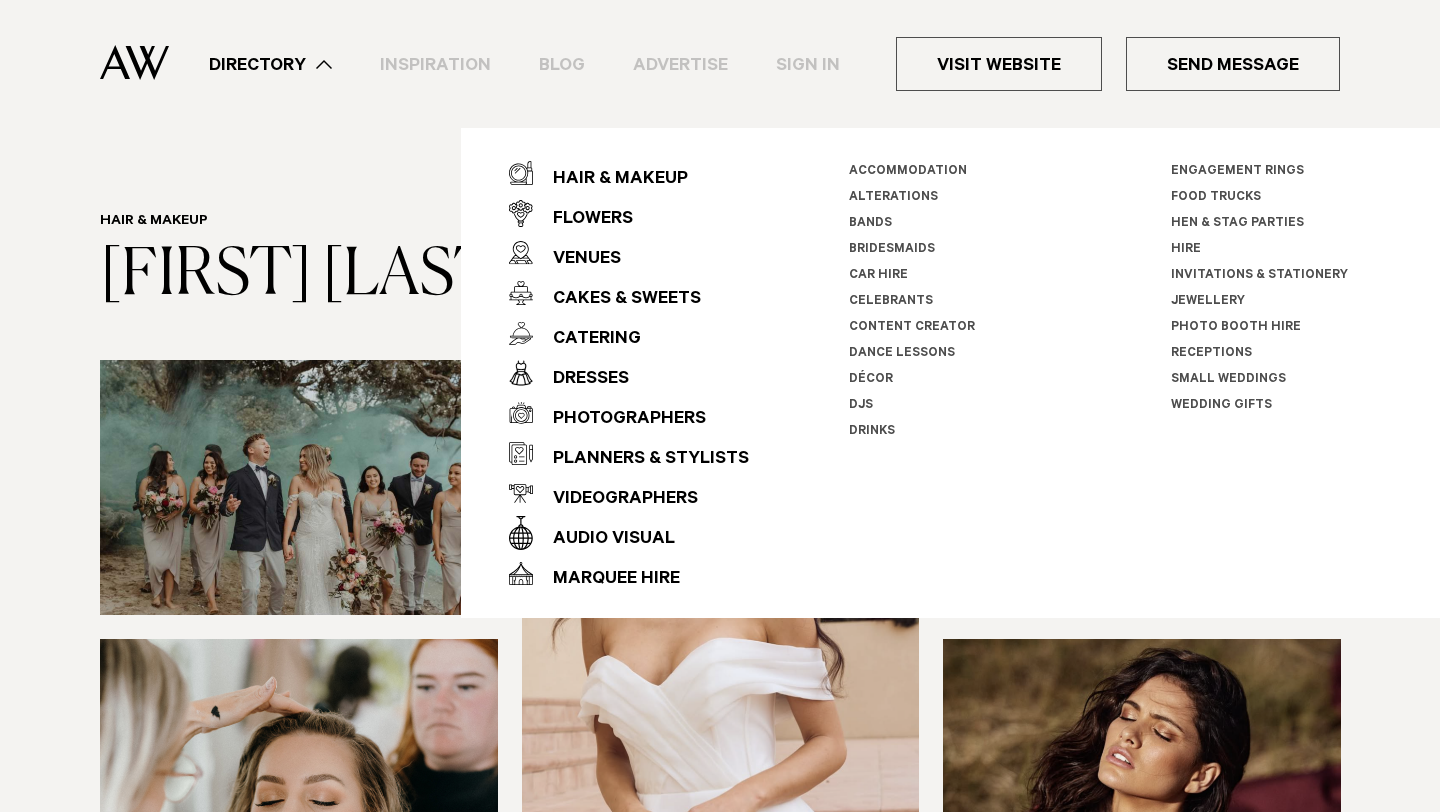 click on "Directory
Hair & Makeup
Flowers
Venues
Cakes & Sweets" at bounding box center (762, 64) 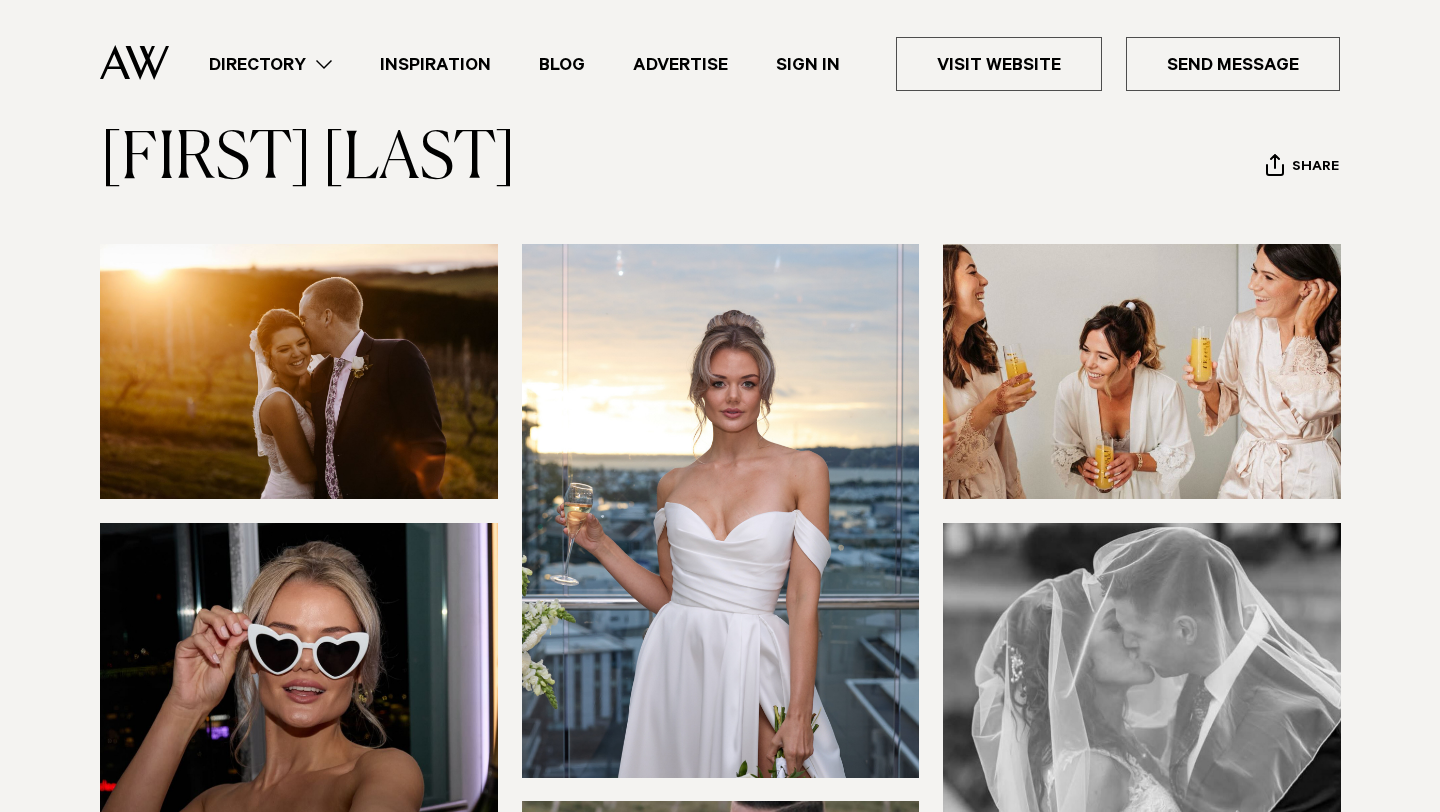 scroll, scrollTop: 0, scrollLeft: 0, axis: both 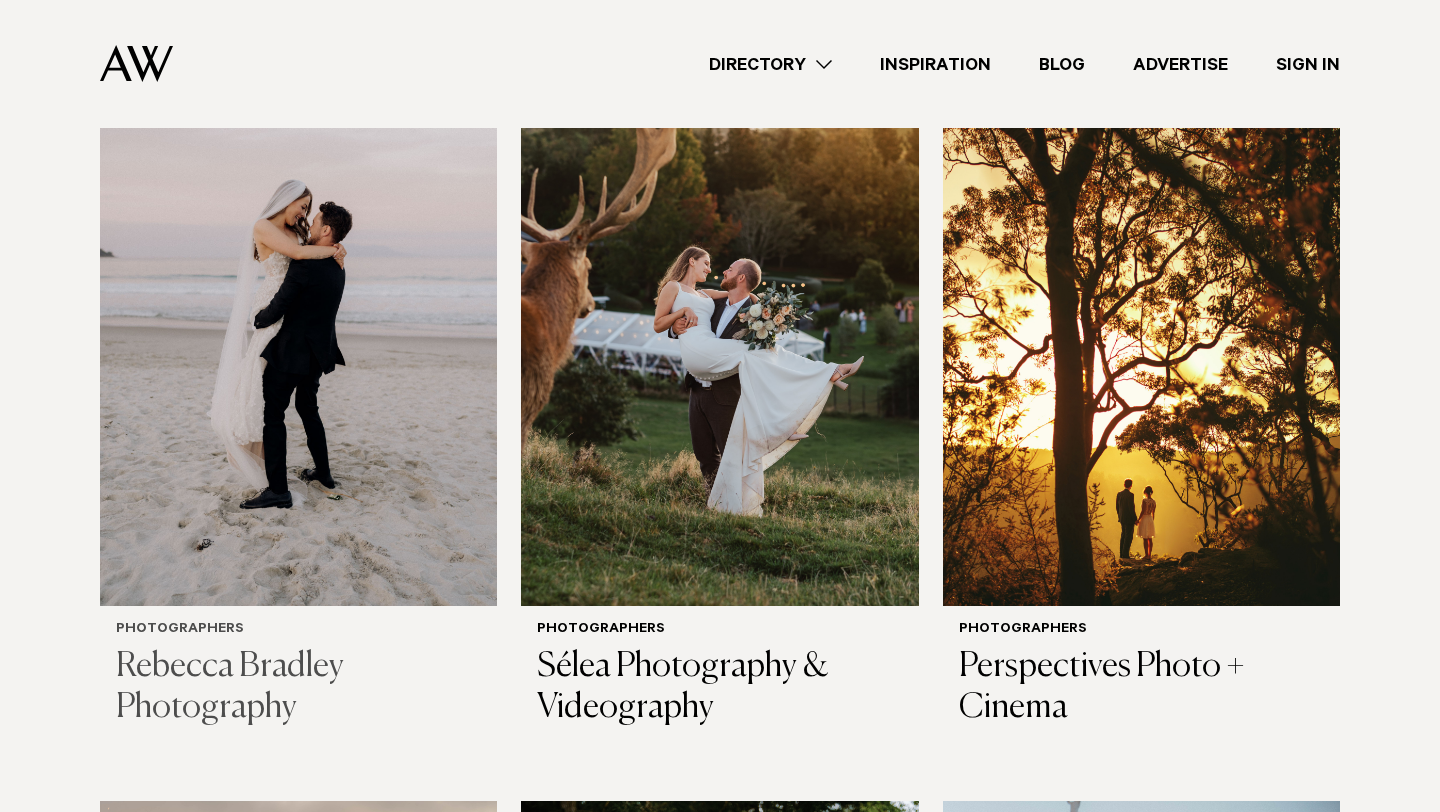 click at bounding box center (298, 339) 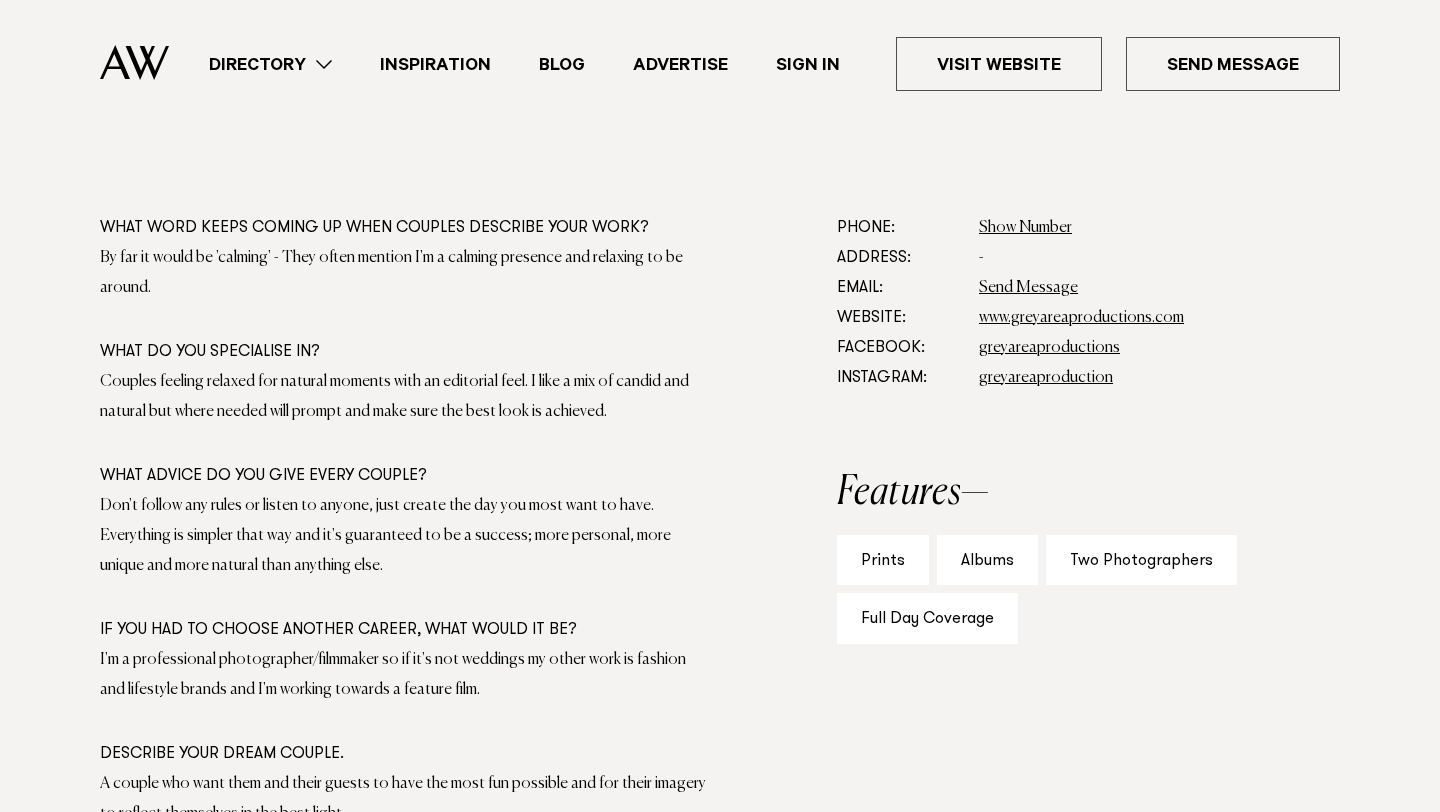 scroll, scrollTop: 1188, scrollLeft: 0, axis: vertical 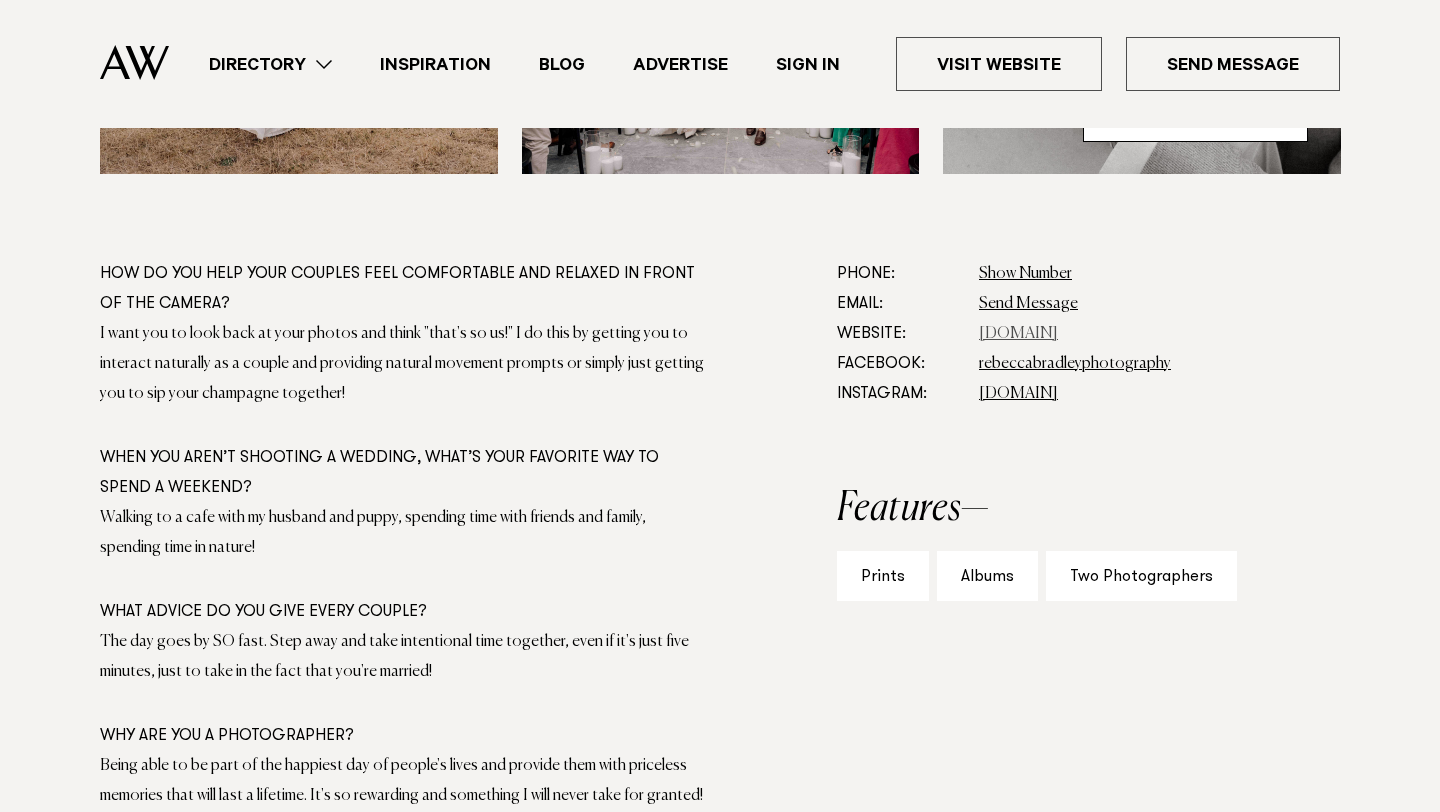 click on "rebeccabradleyphotography.co.nz" at bounding box center [1018, 334] 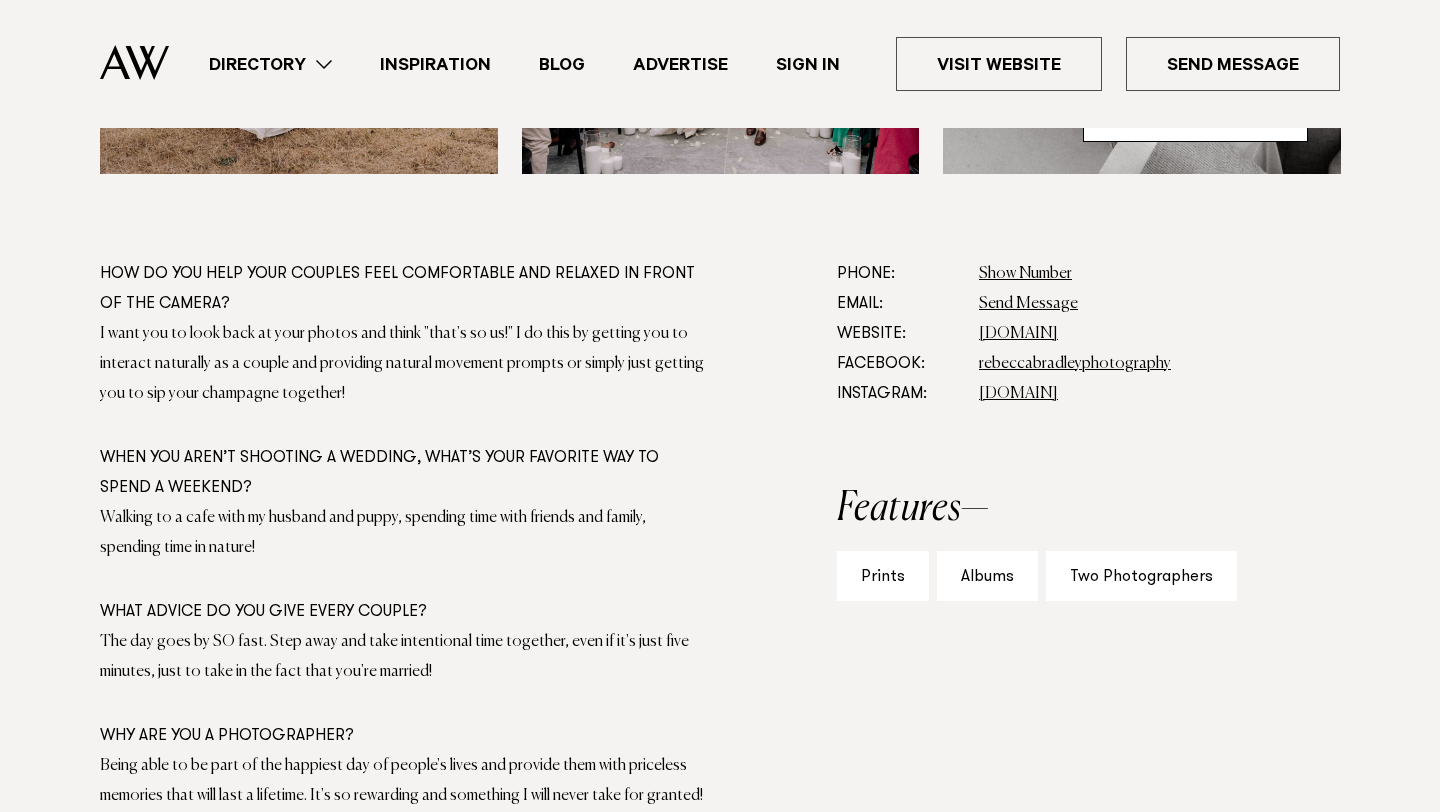 scroll, scrollTop: 0, scrollLeft: 0, axis: both 